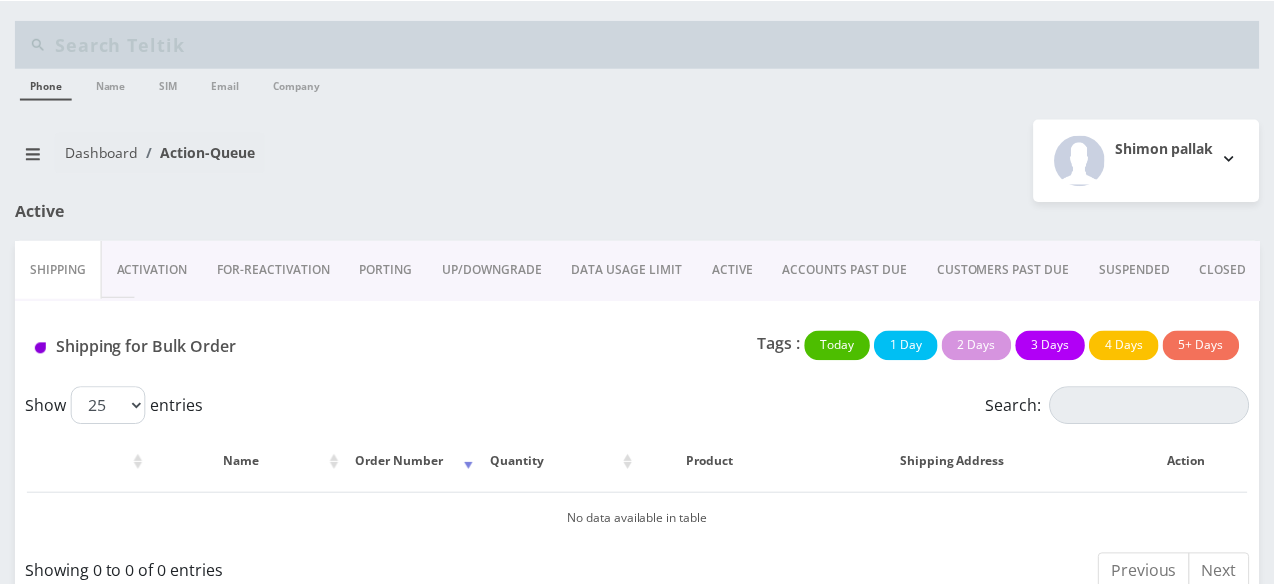 scroll, scrollTop: 0, scrollLeft: 0, axis: both 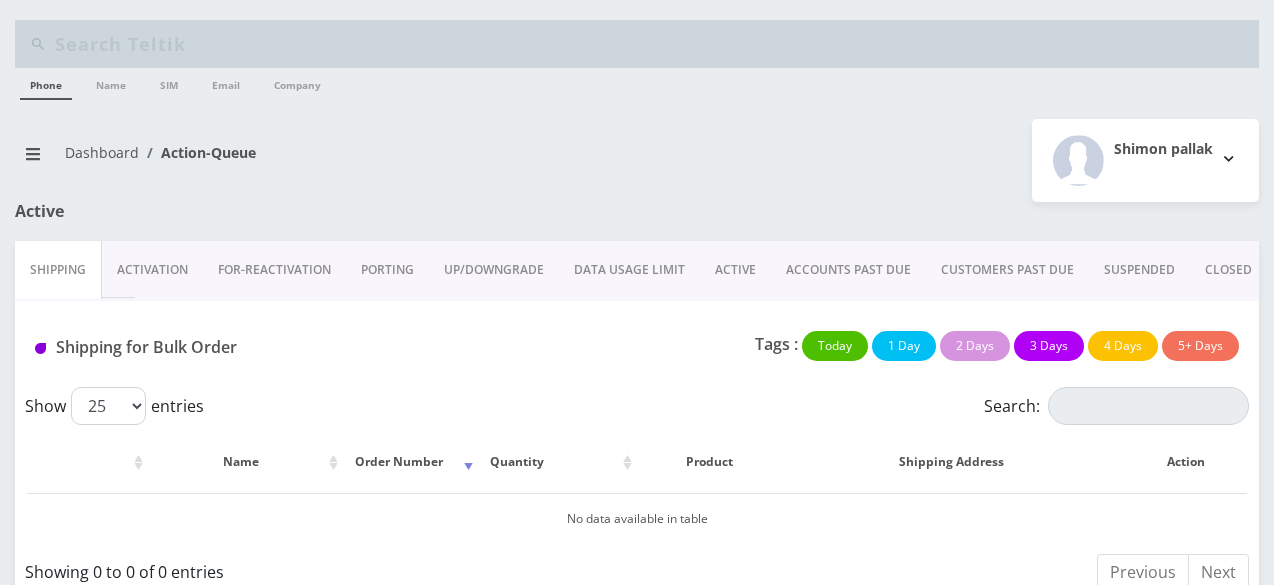 click on "ACTIVE" at bounding box center (735, 270) 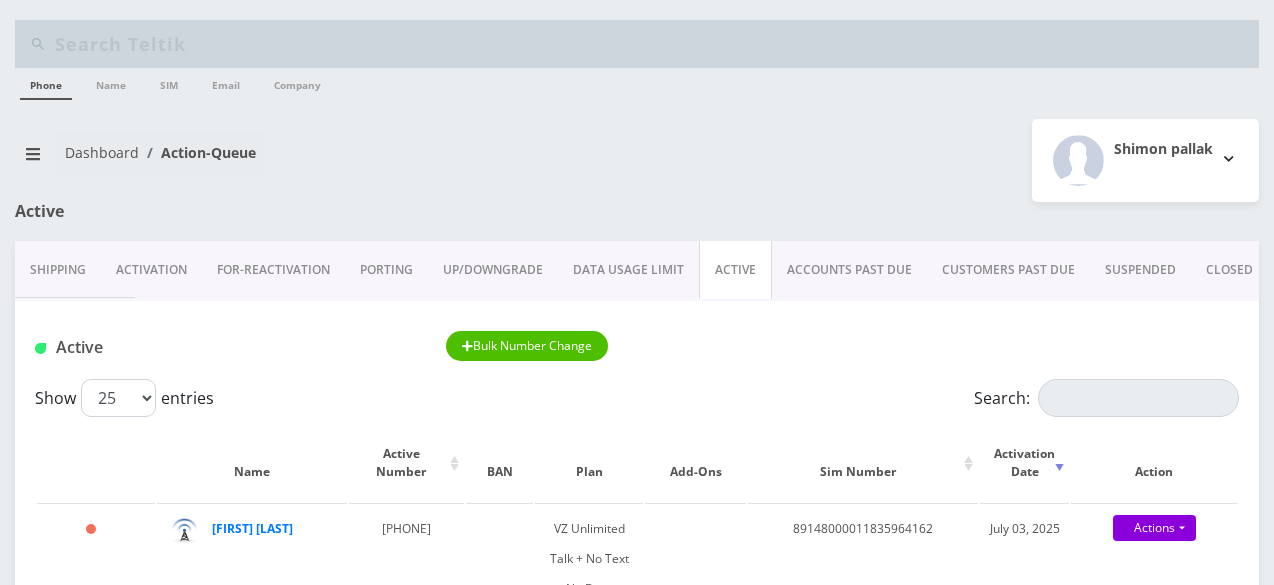 scroll, scrollTop: 100, scrollLeft: 0, axis: vertical 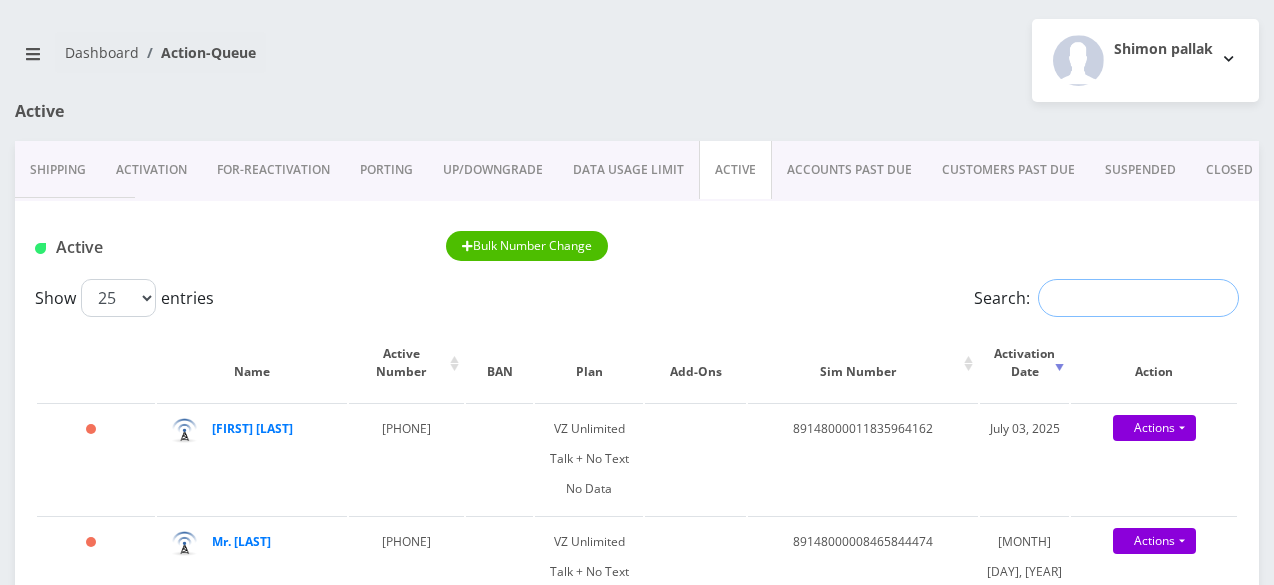 click on "Search:" at bounding box center [1138, 298] 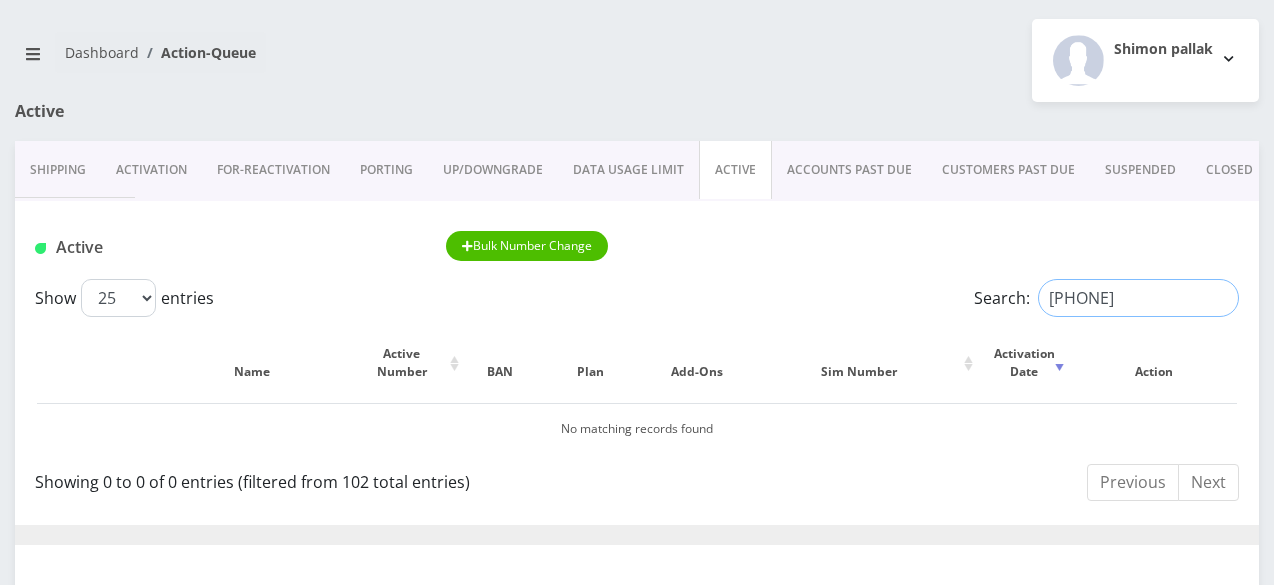 click on "[PHONE]" at bounding box center [1138, 298] 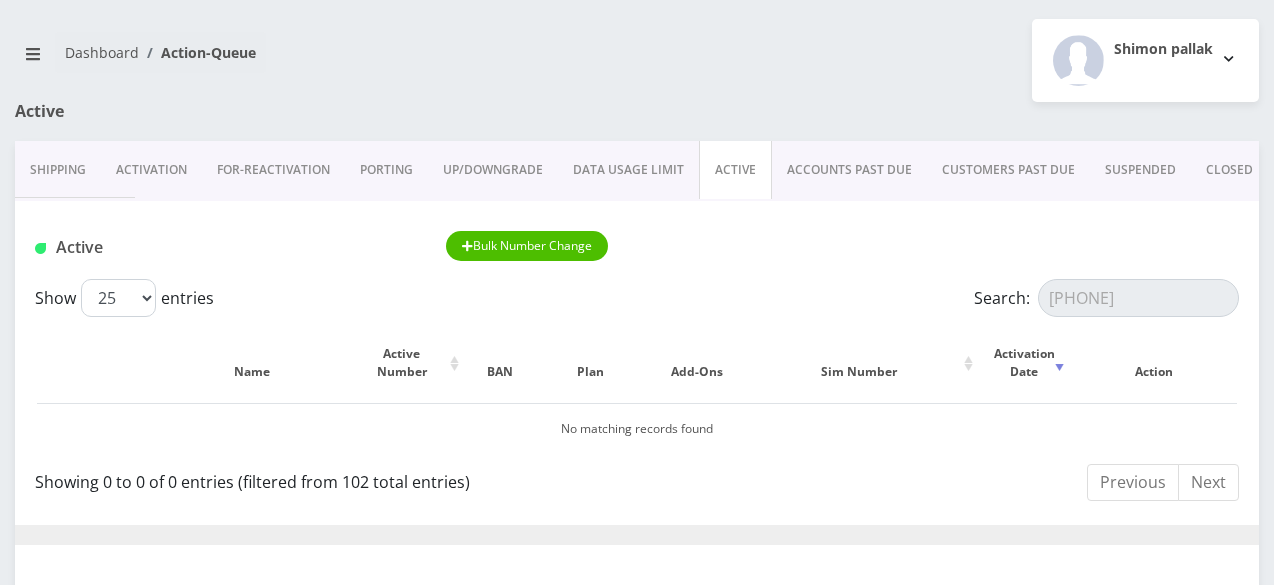 click on "PORTING" at bounding box center [386, 170] 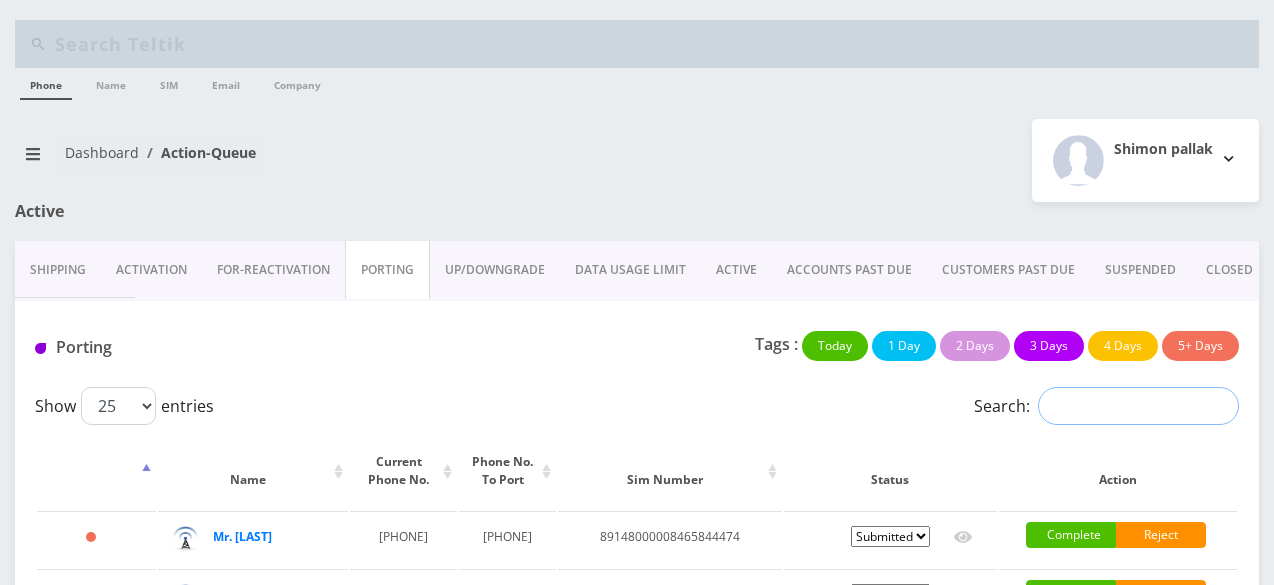click on "Search:" at bounding box center (1138, 406) 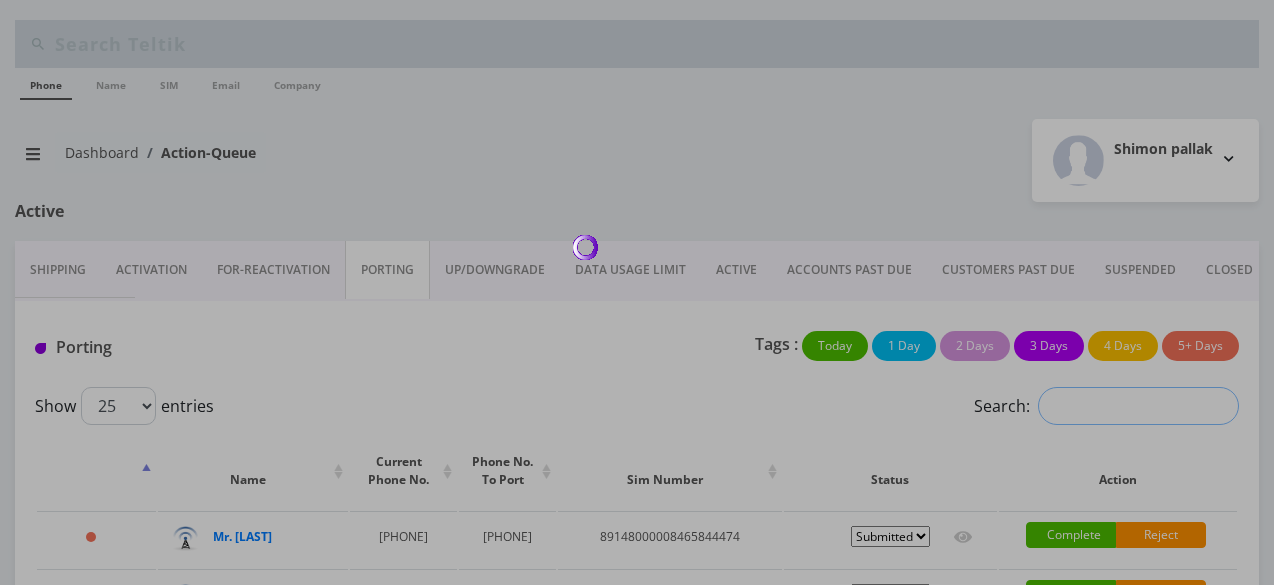 paste on "8452161927" 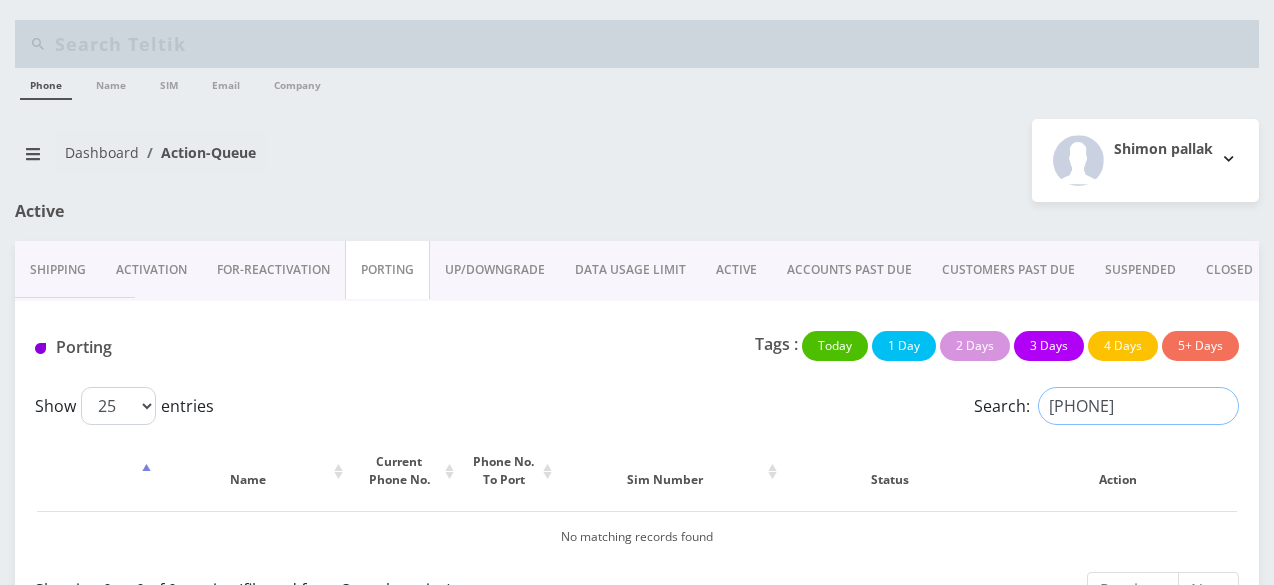 type on "8452161927" 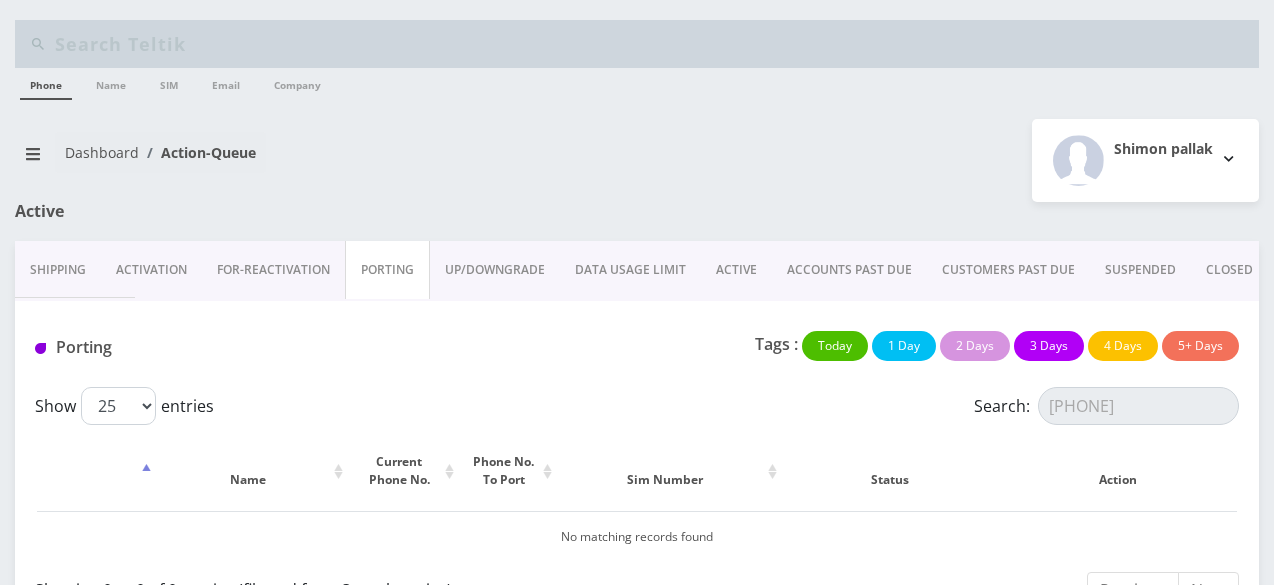 click on "ACTIVE" at bounding box center (736, 270) 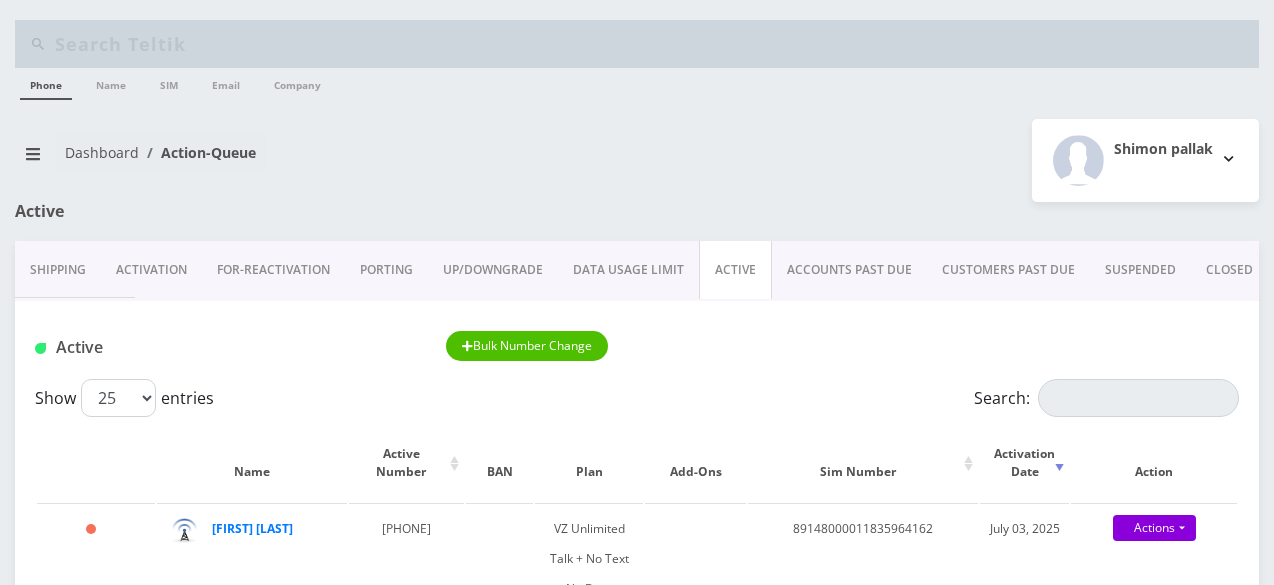 click on "Activation" at bounding box center (151, 270) 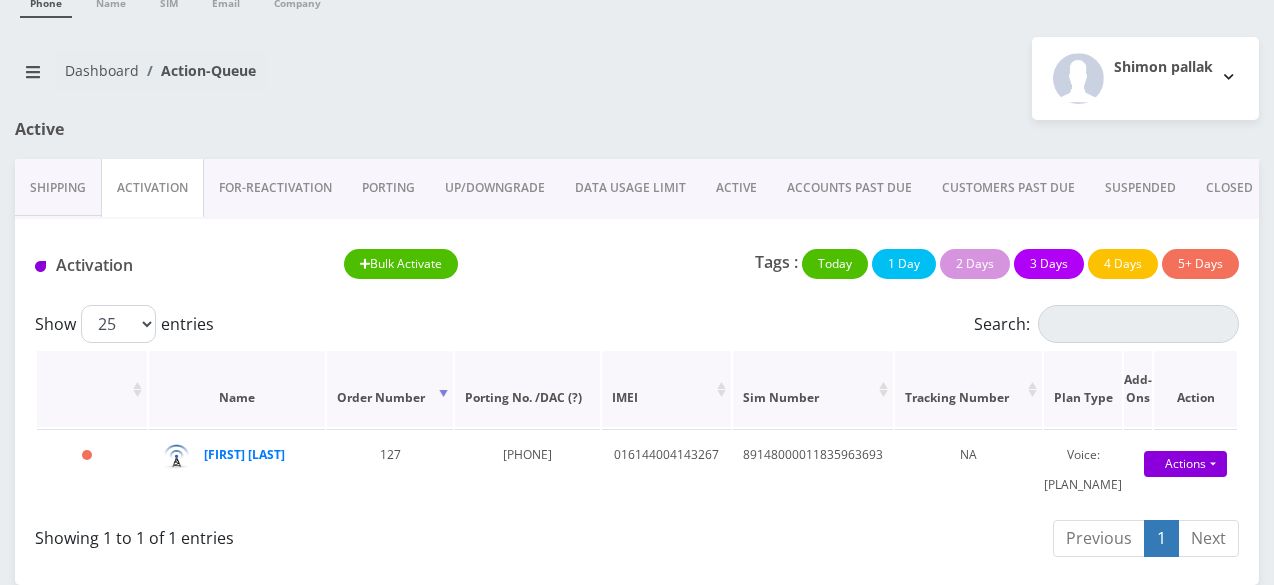 scroll, scrollTop: 170, scrollLeft: 0, axis: vertical 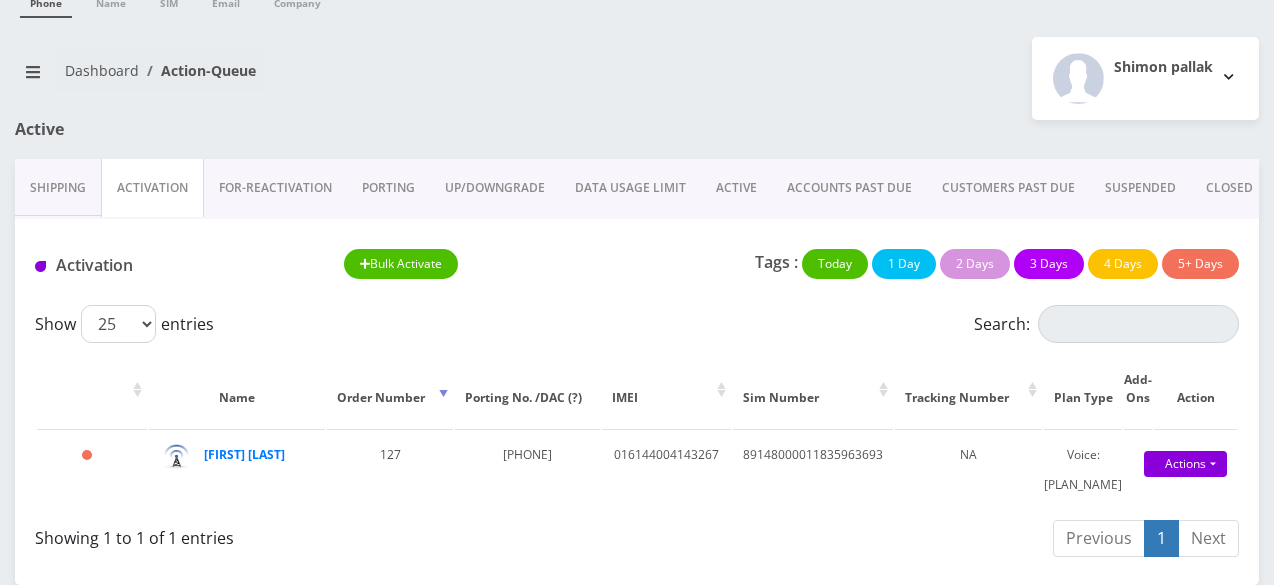 click on "FOR-REActivation" at bounding box center [275, 188] 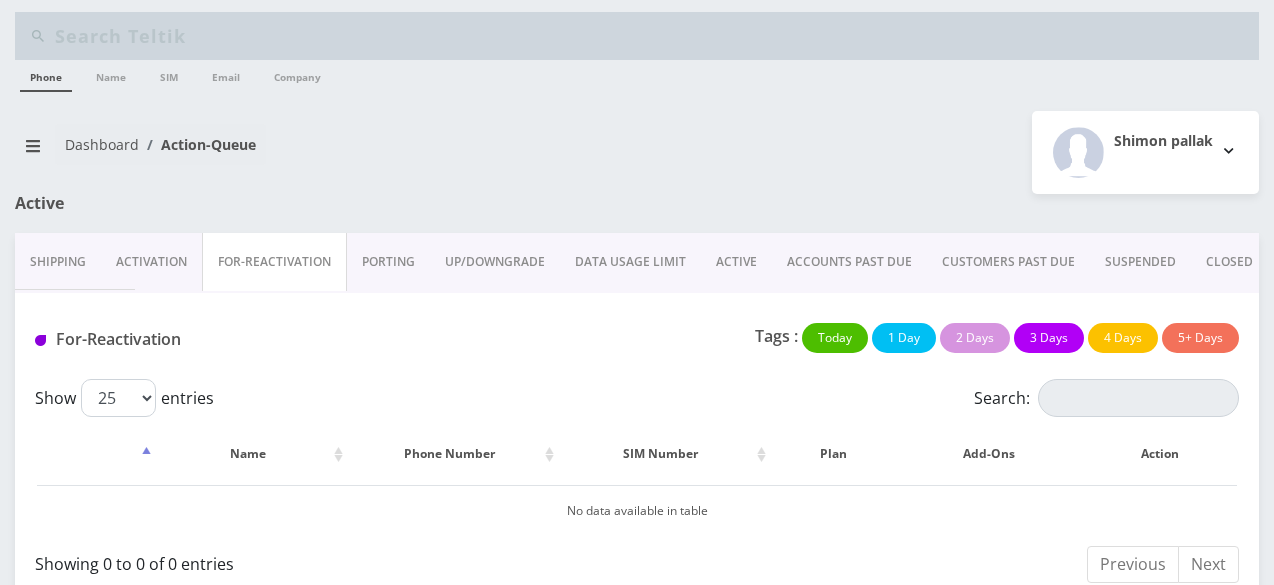 scroll, scrollTop: 32, scrollLeft: 0, axis: vertical 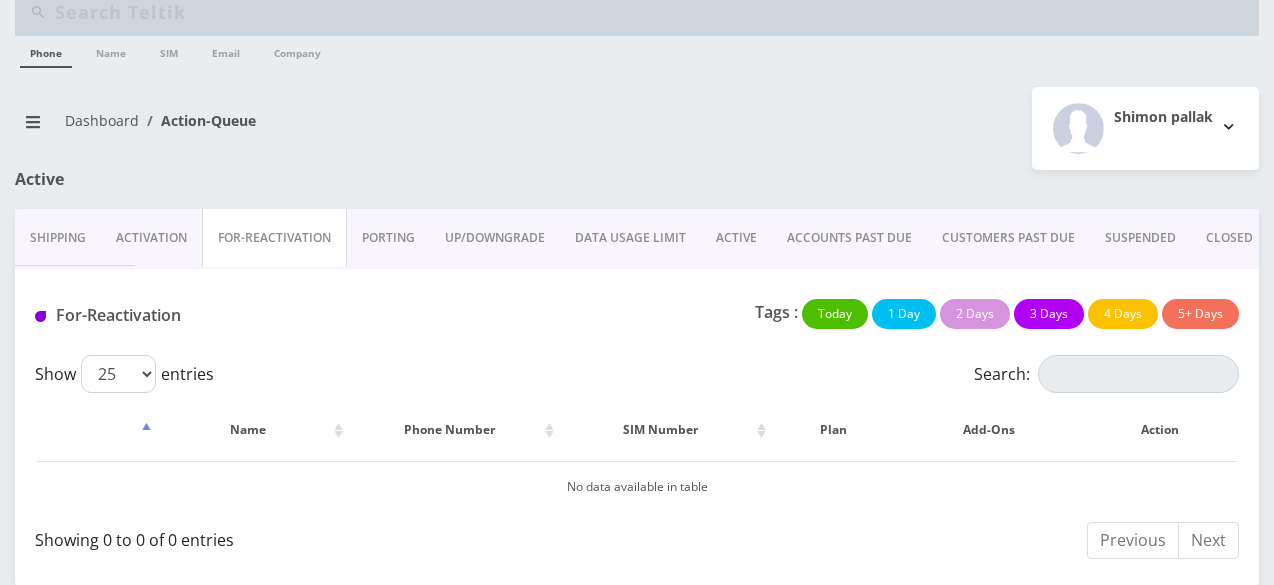 click on "ACTIVE" at bounding box center [736, 238] 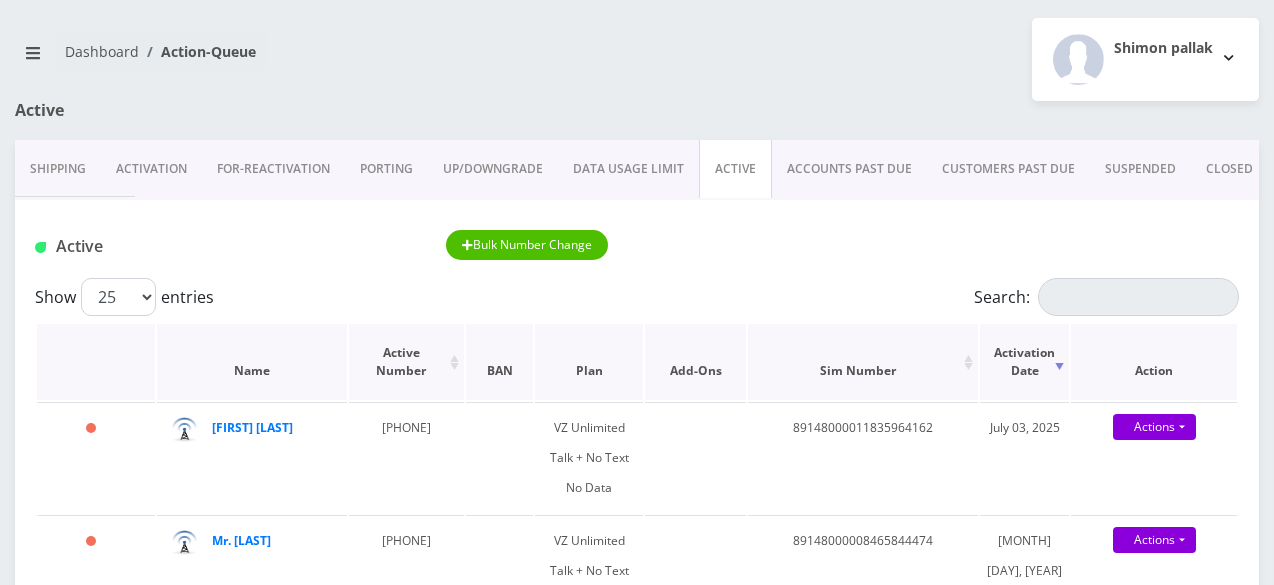 scroll, scrollTop: 132, scrollLeft: 0, axis: vertical 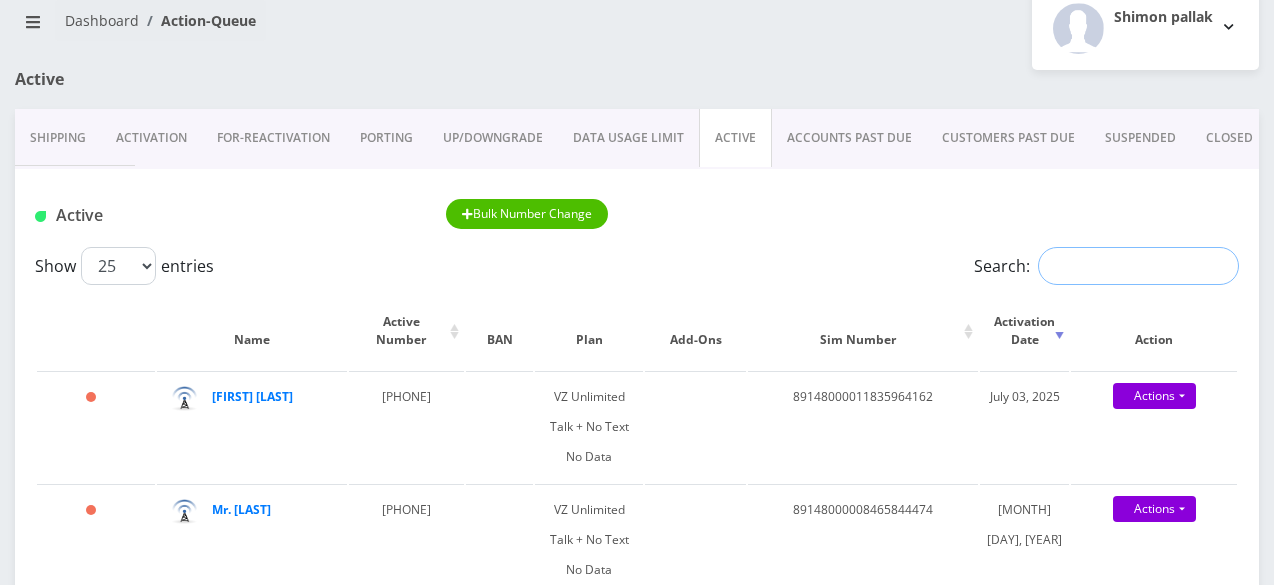 click on "Search:" at bounding box center [1138, 266] 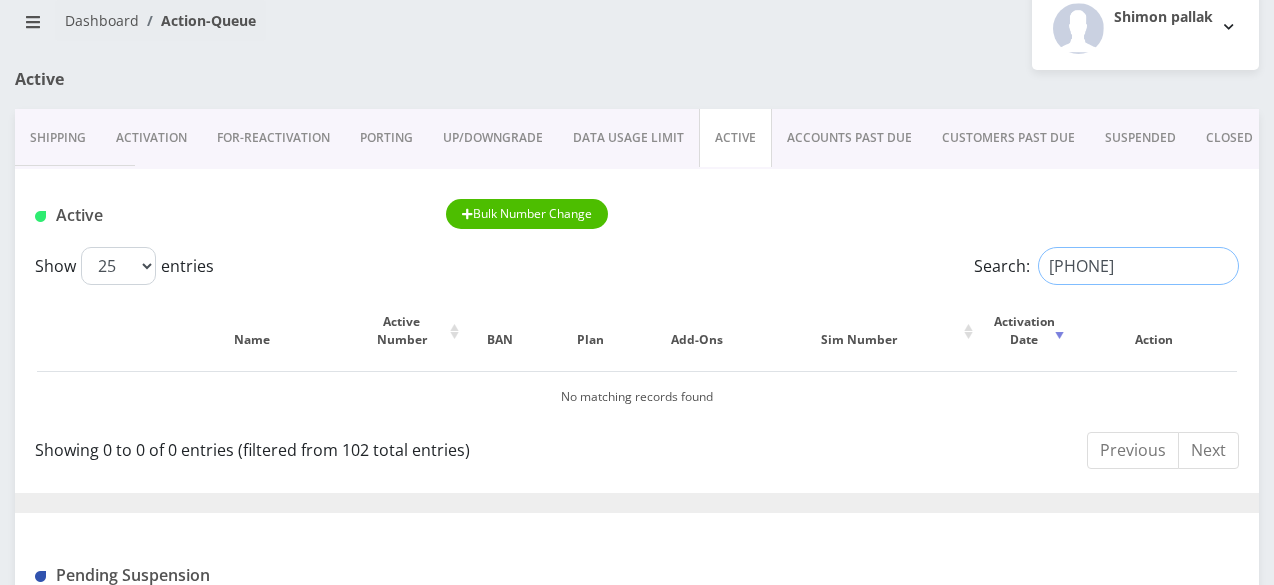 drag, startPoint x: 1068, startPoint y: 271, endPoint x: 1161, endPoint y: 271, distance: 93 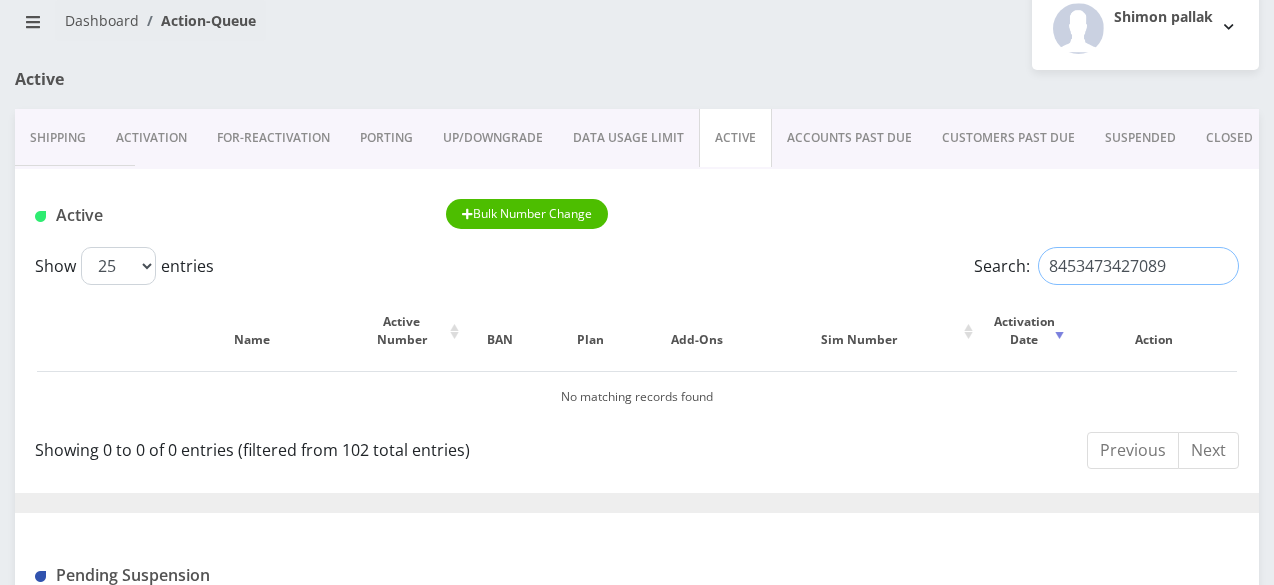 click on "8453473427089" at bounding box center (1138, 266) 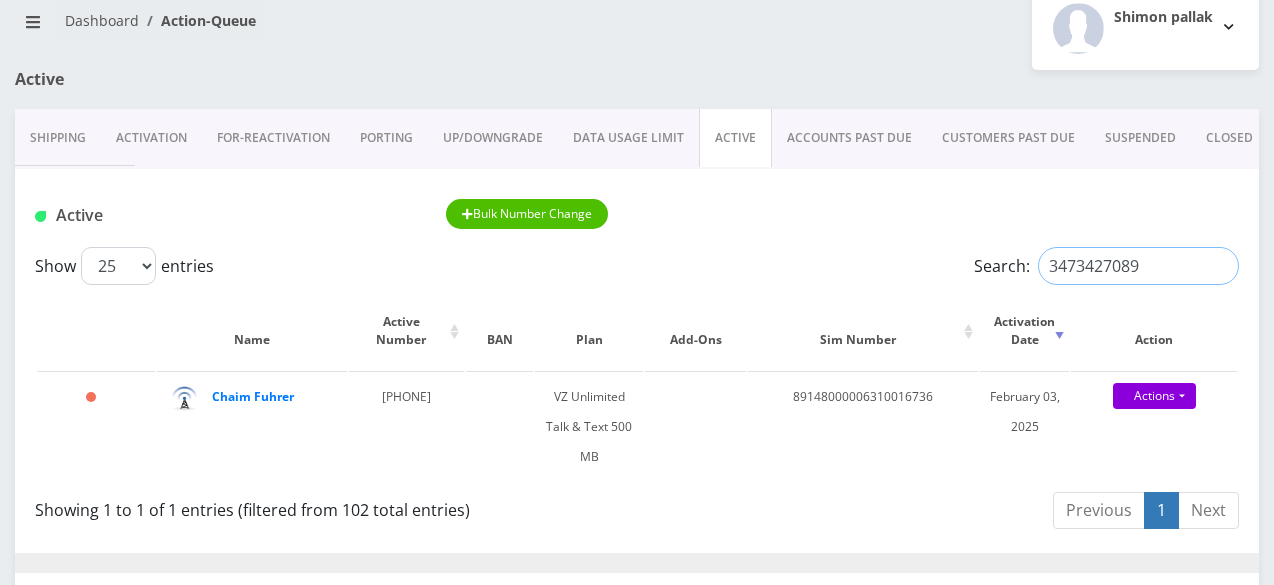 click on "3473427089" at bounding box center (1138, 266) 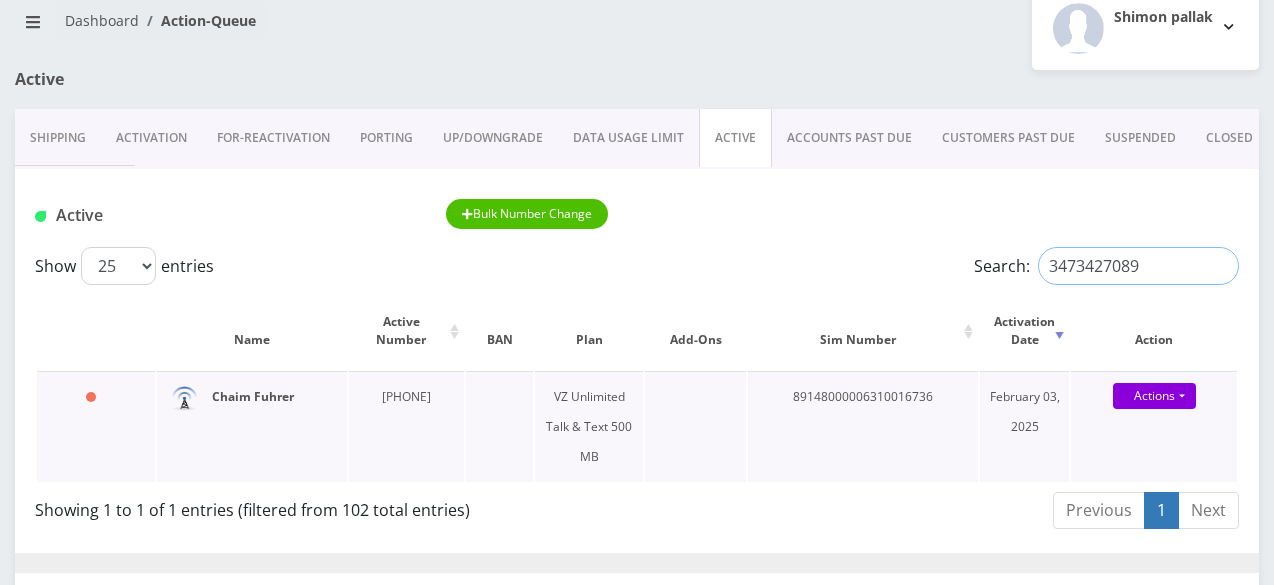type on "3473427089" 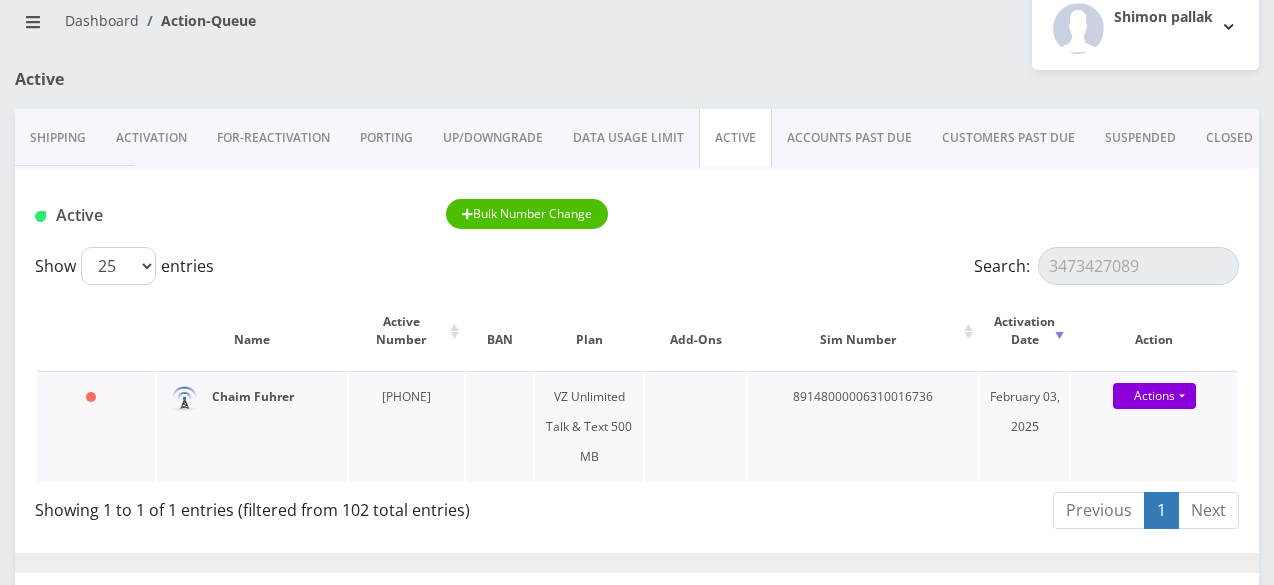 click on "Chaim Fuhrer" at bounding box center [253, 396] 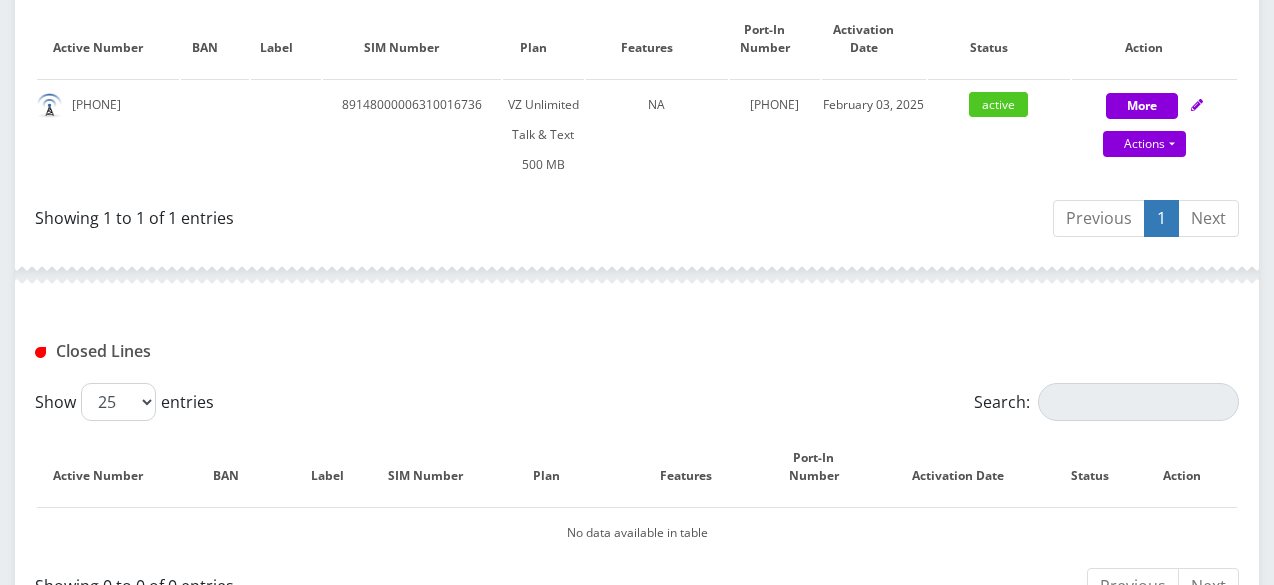 scroll, scrollTop: 400, scrollLeft: 0, axis: vertical 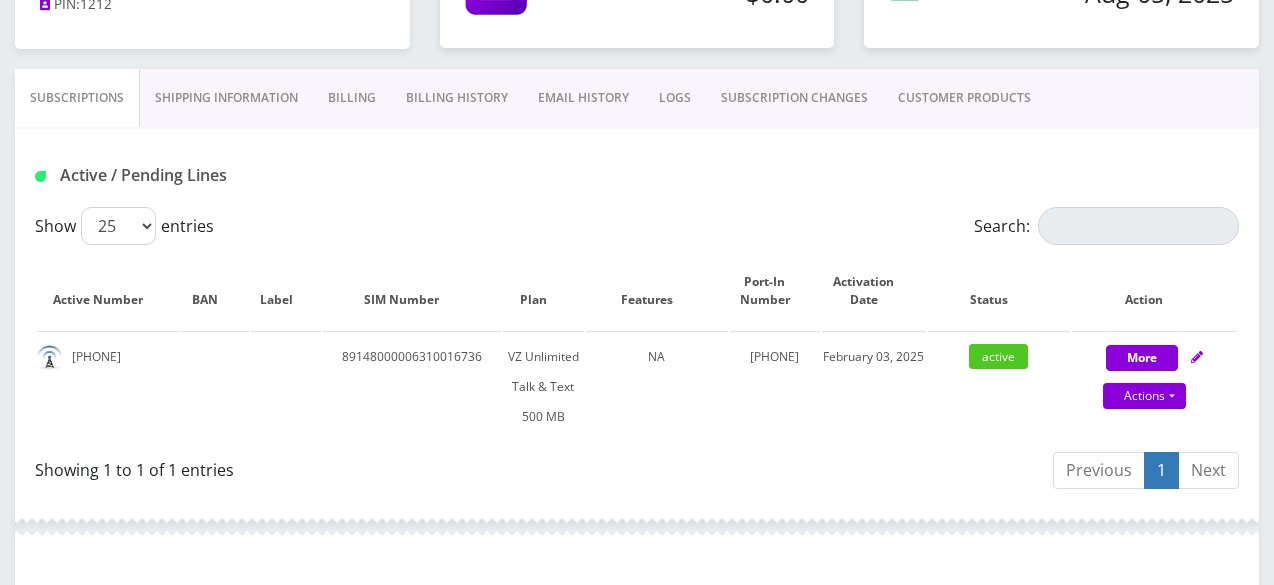 click on "Billing History" at bounding box center [457, 98] 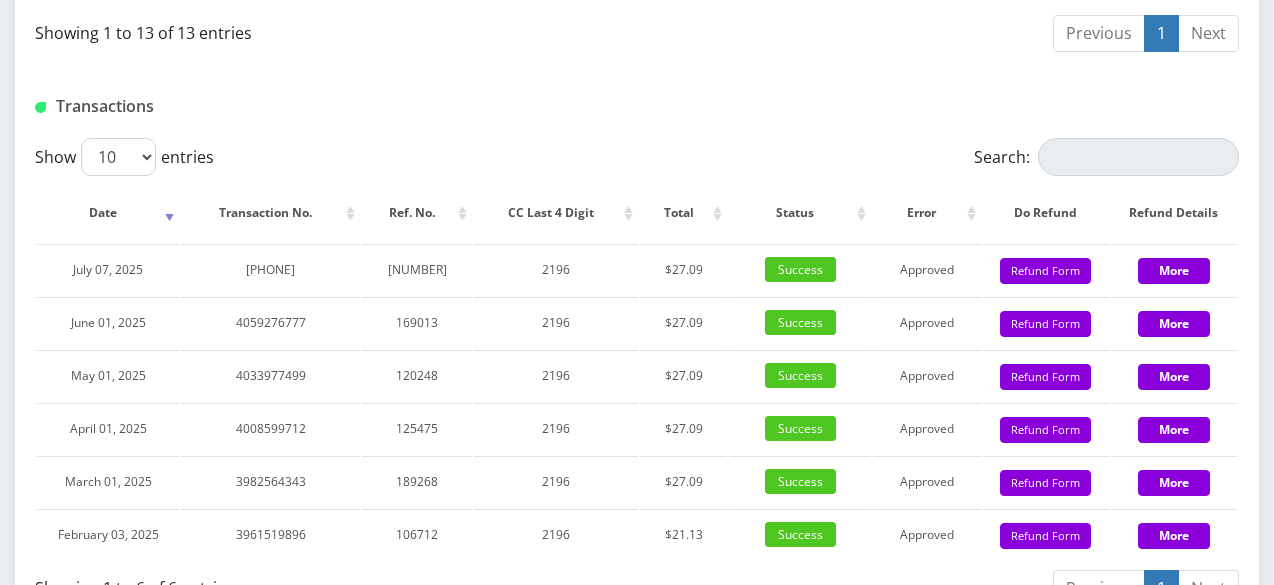 scroll, scrollTop: 1600, scrollLeft: 0, axis: vertical 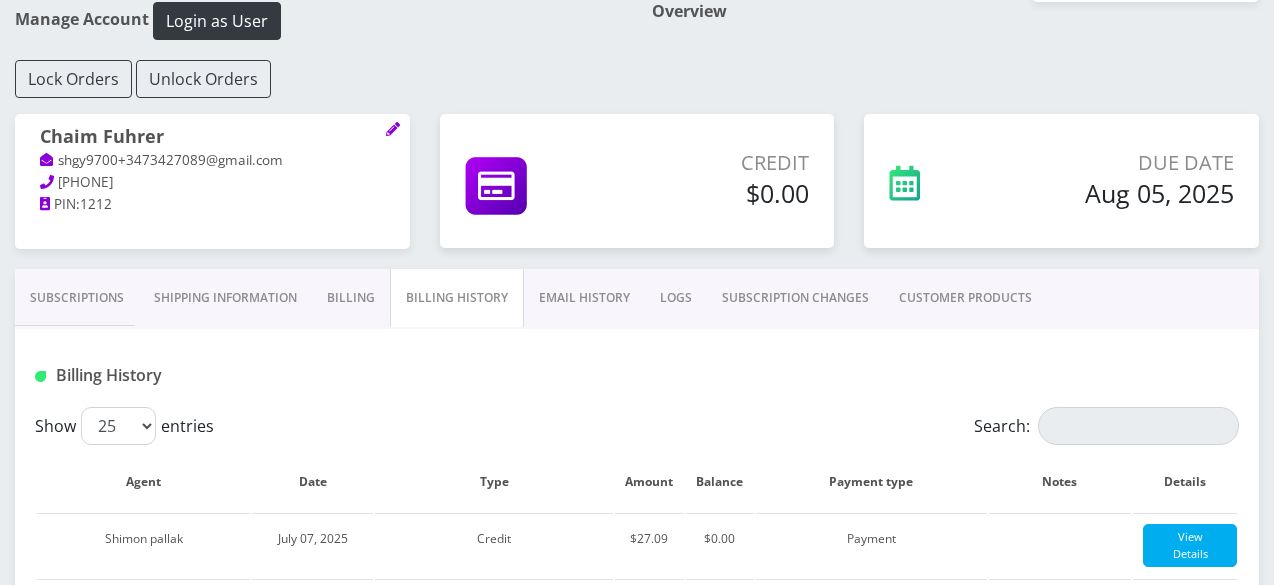 drag, startPoint x: 58, startPoint y: 178, endPoint x: 193, endPoint y: 180, distance: 135.01482 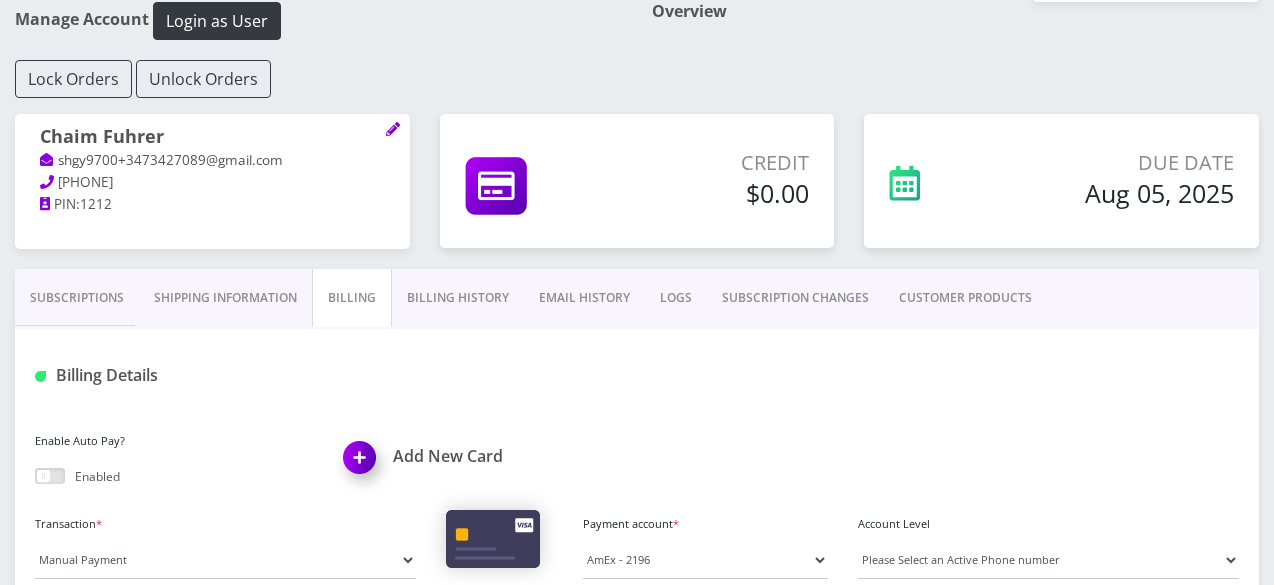 click on "Billing History" at bounding box center (458, 298) 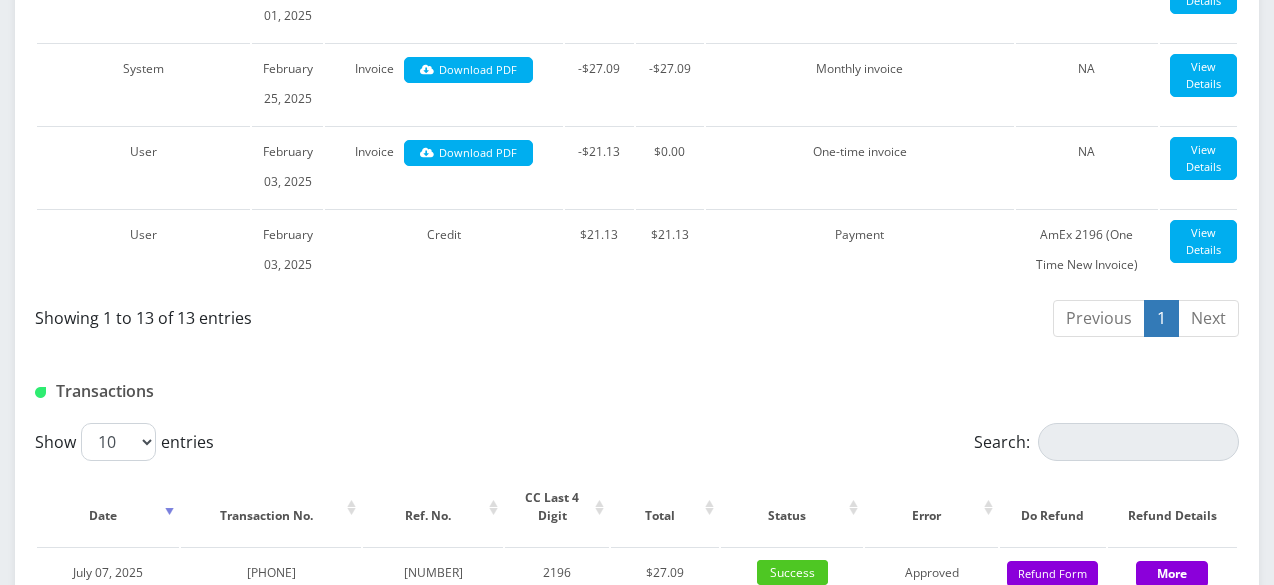 scroll, scrollTop: 1600, scrollLeft: 0, axis: vertical 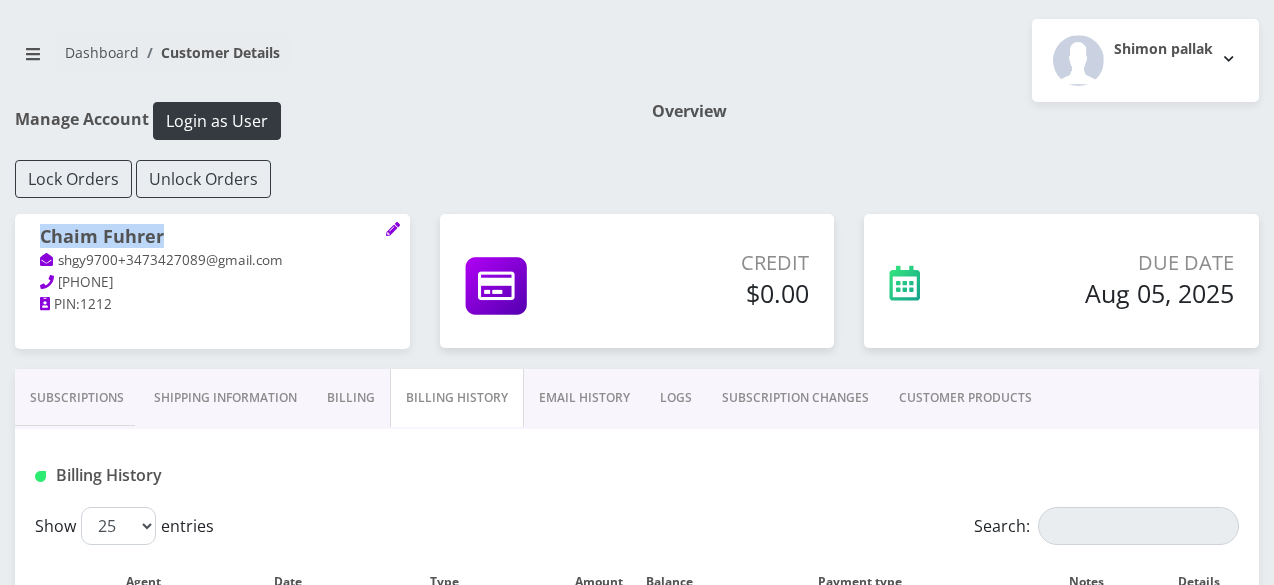 drag, startPoint x: 42, startPoint y: 237, endPoint x: 167, endPoint y: 215, distance: 126.921234 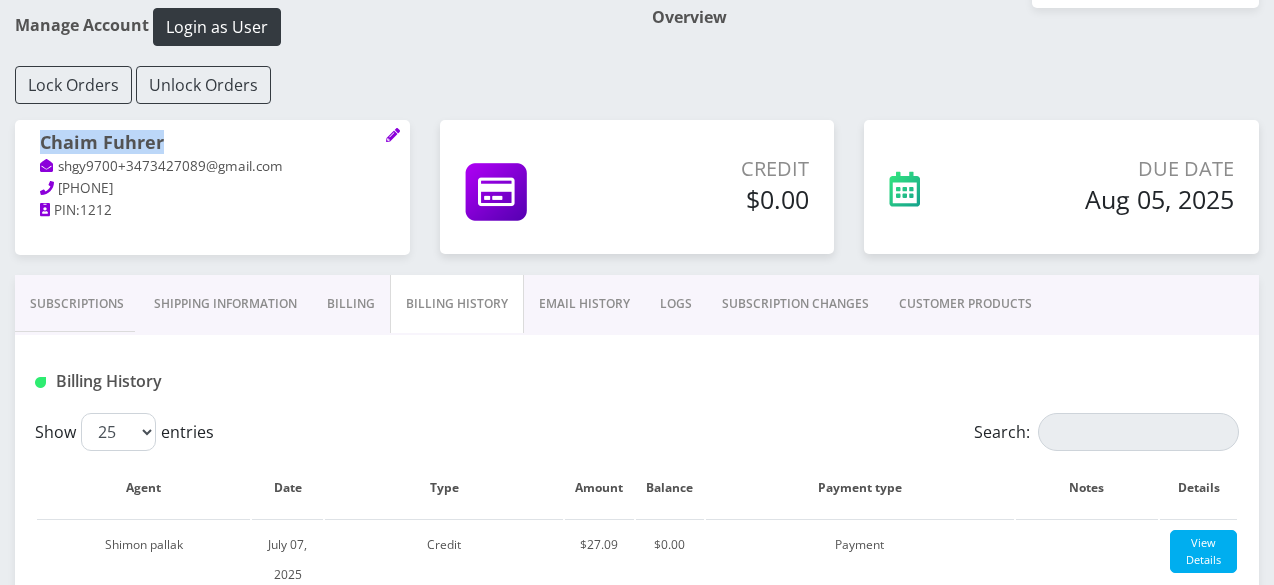 scroll, scrollTop: 400, scrollLeft: 0, axis: vertical 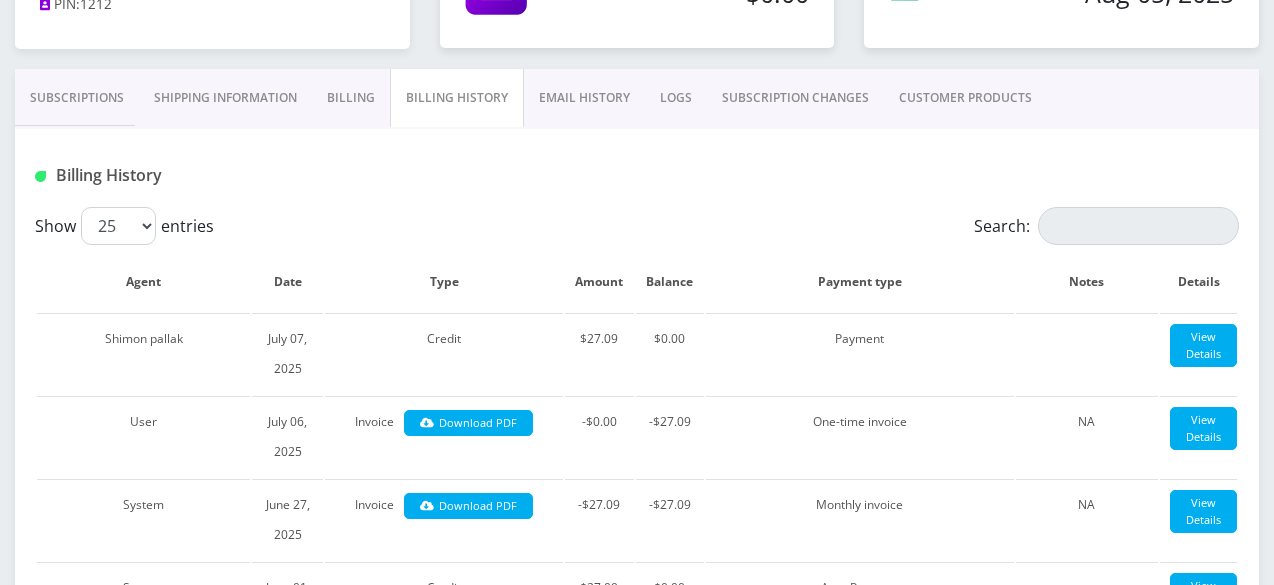 click on "Subscriptions" at bounding box center (77, 98) 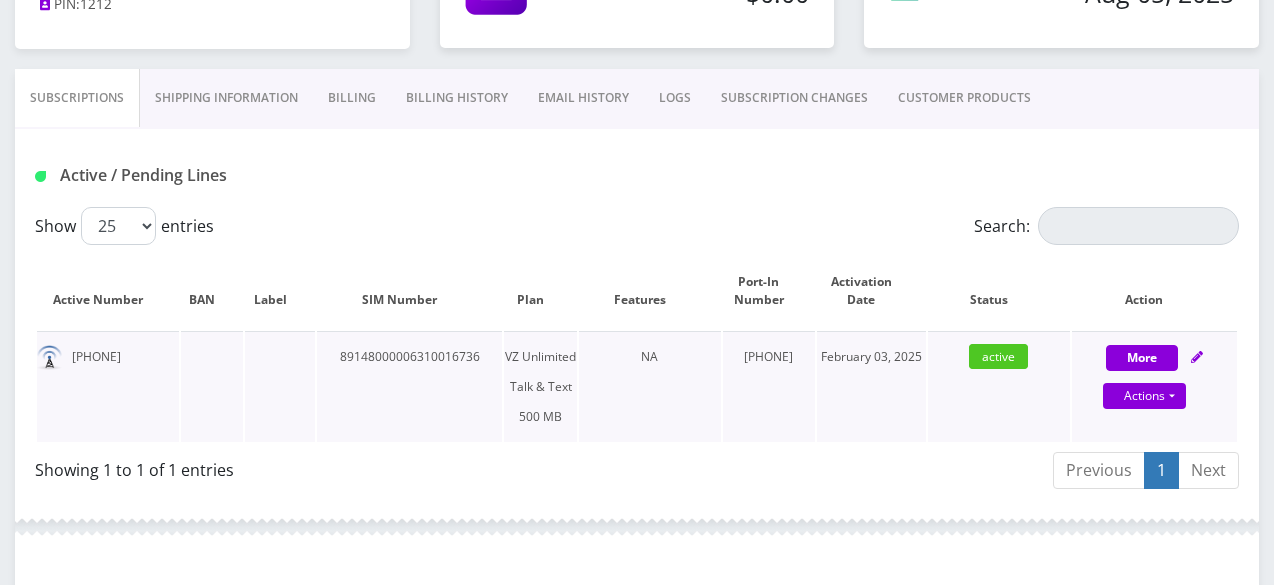 drag, startPoint x: 72, startPoint y: 357, endPoint x: 163, endPoint y: 346, distance: 91.66242 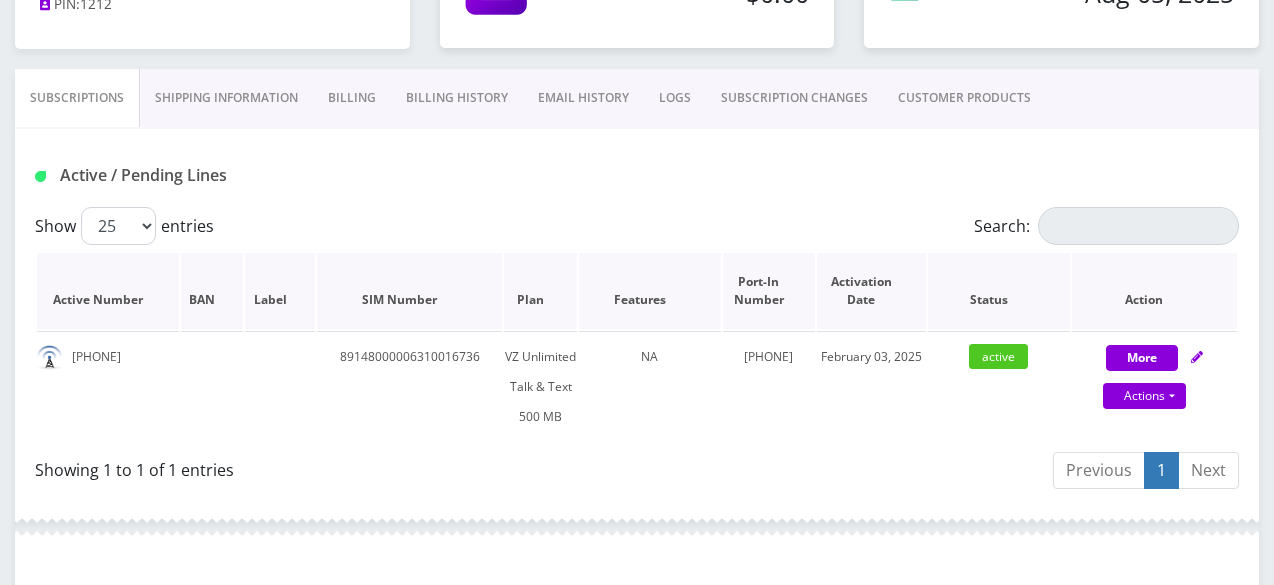 copy on "[PHONE]" 